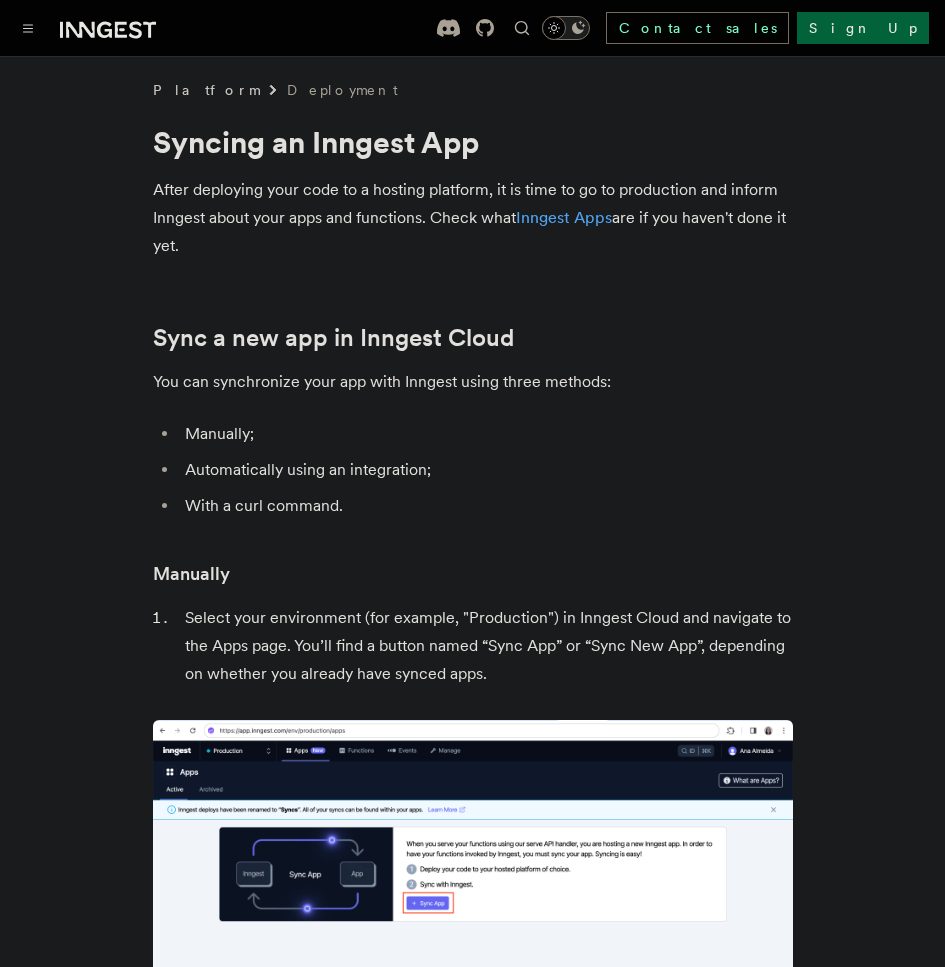 scroll, scrollTop: 228, scrollLeft: 0, axis: vertical 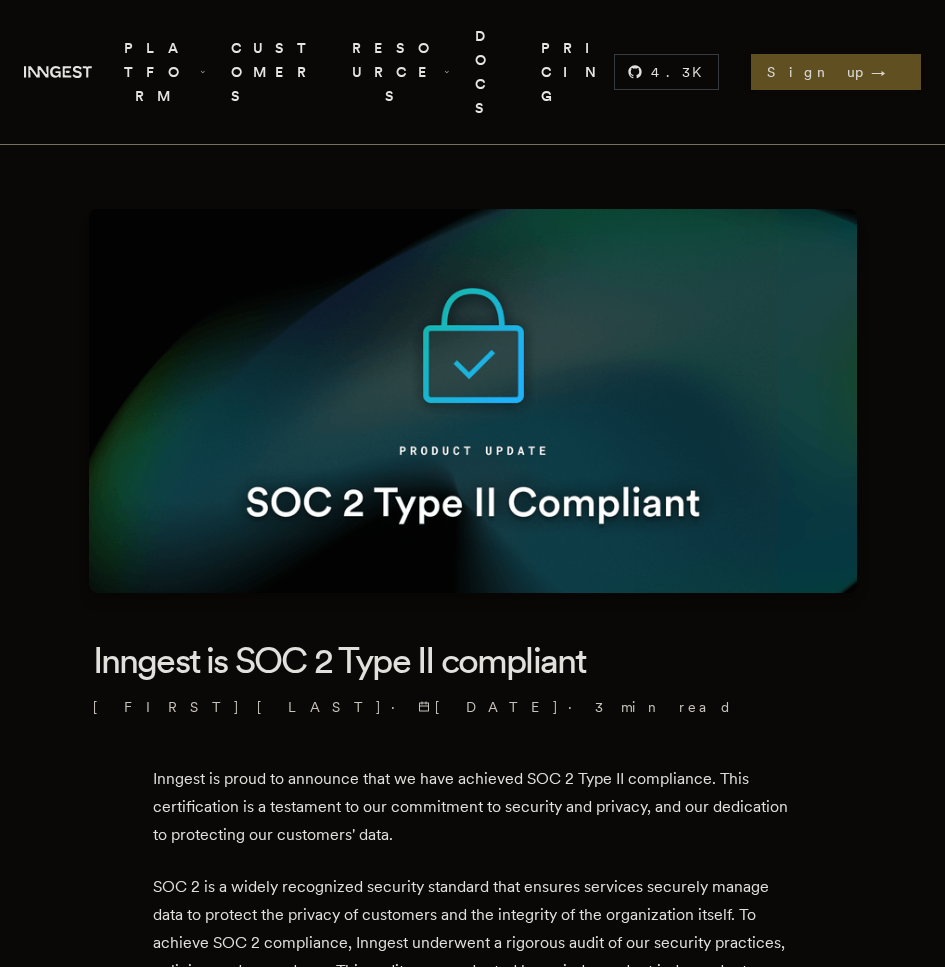 type 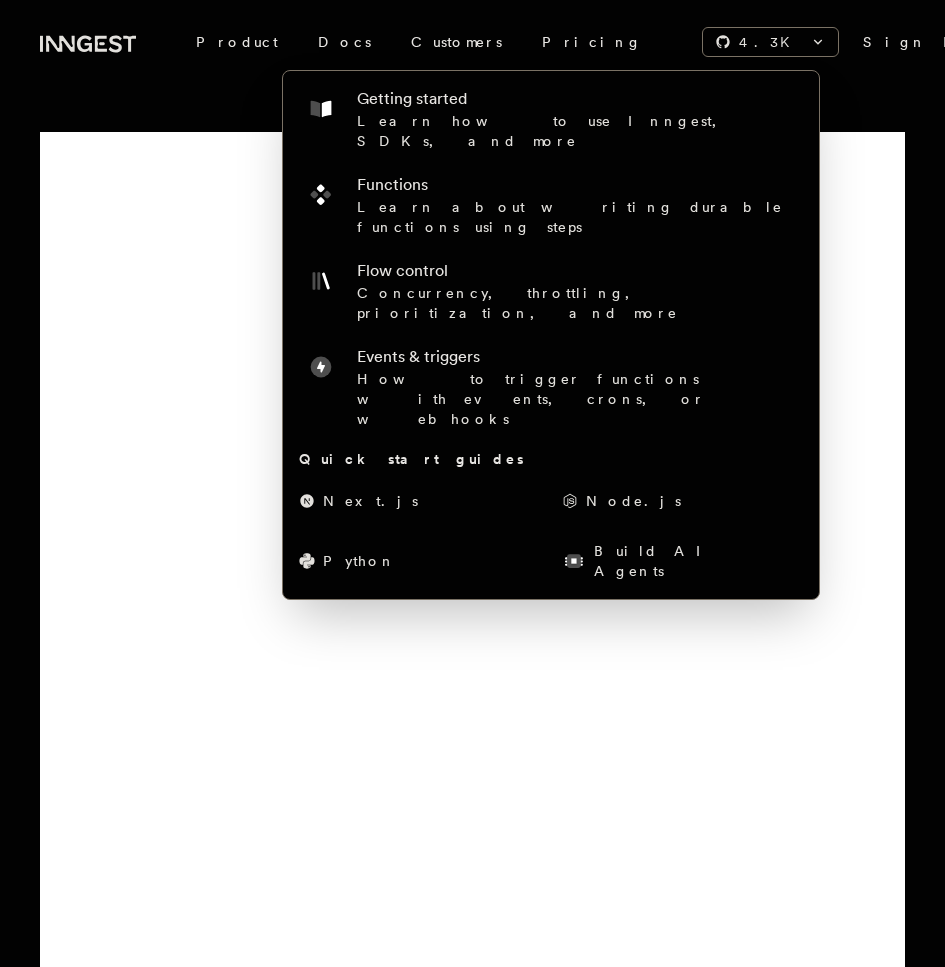 scroll, scrollTop: 0, scrollLeft: 0, axis: both 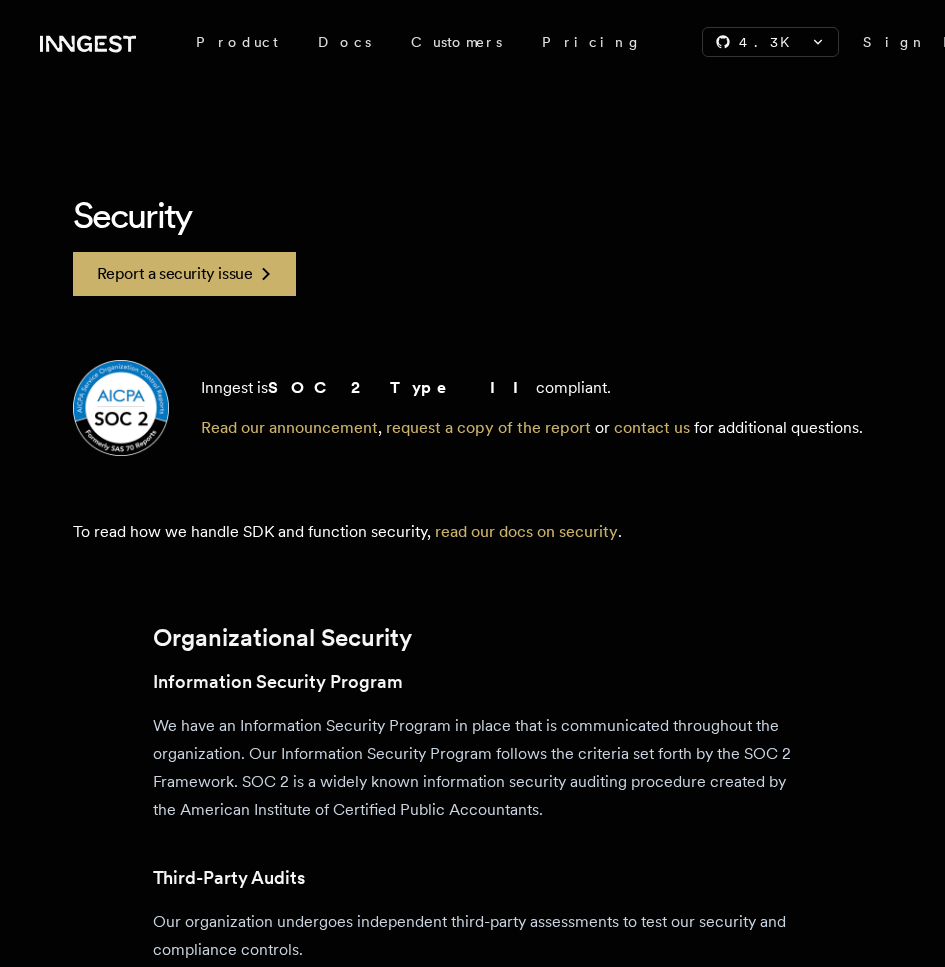 click on "Security Report a security issue Inngest is  SOC 2 Type II  compliant. Read our announcement ,   request a copy of the report   or   contact us   for additional questions. To read how we handle SDK and function security,   read our docs on security . Organizational Security Information Security Program We have an Information Security Program in place that is communicated throughout the organization. Our Information Security Program follows the criteria set forth by the SOC 2 Framework. SOC 2 is a widely known information security auditing procedure created by the American Institute of Certified Public Accountants. Third-Party Audits Our organization undergoes independent third-party assessments to test our security and compliance controls. Third-Party Penetration Testing We perform an independent third-party penetration at least annually to ensure that the security posture of our services is uncompromised. Roles and Responsibilities Security Awareness Training Confidentiality Background Checks Cloud Security" at bounding box center [473, 2230] 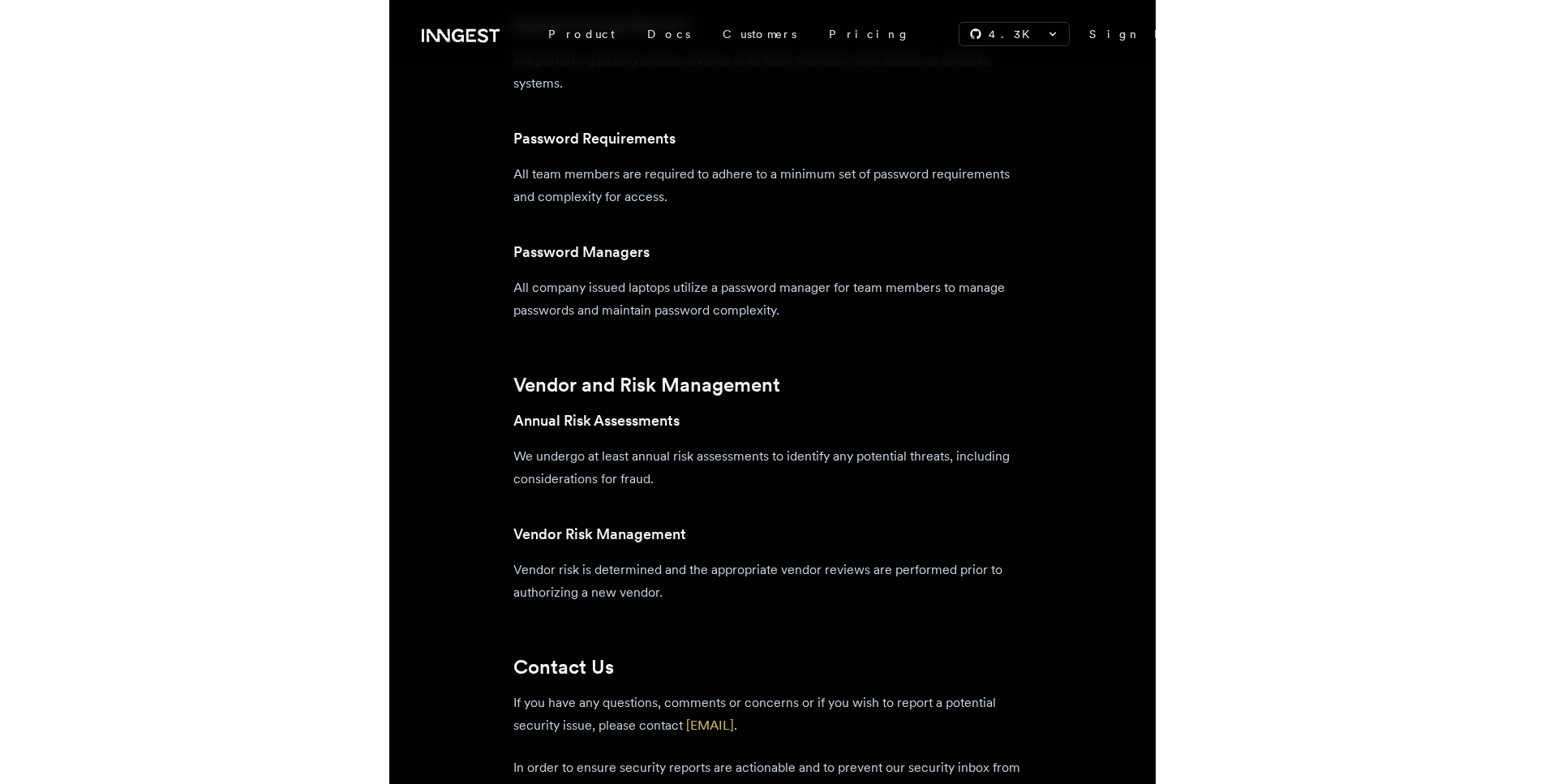 scroll, scrollTop: 0, scrollLeft: 0, axis: both 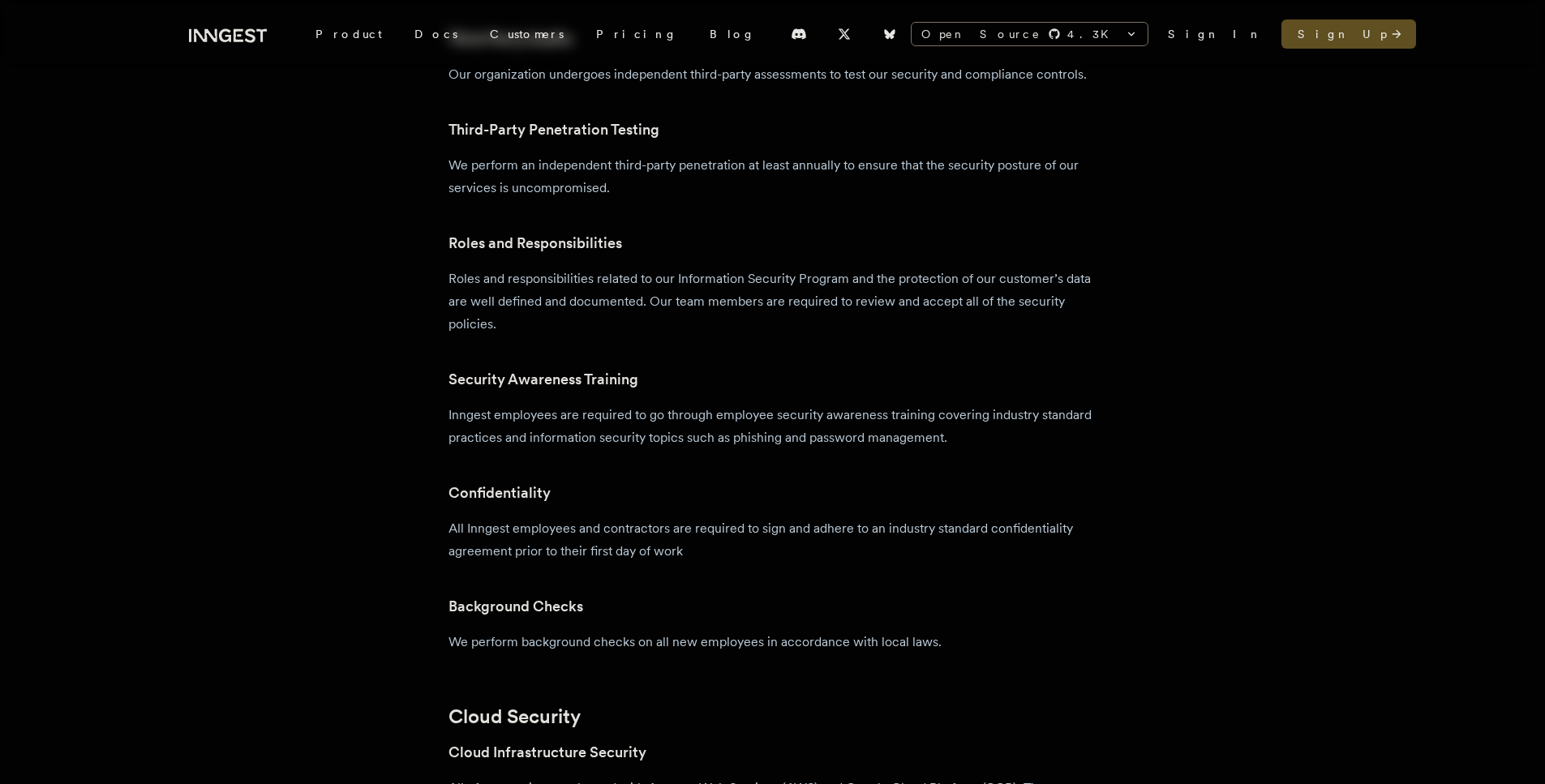 click on "Security Report a security issue Inngest is  SOC 2 Type II  compliant. Read our announcement ,   request a copy of the report   or   contact us   for additional questions. To read how we handle SDK and function security,   read our docs on security . Organizational Security Information Security Program We have an Information Security Program in place that is communicated throughout the organization. Our Information Security Program follows the criteria set forth by the SOC 2 Framework. SOC 2 is a widely known information security auditing procedure created by the American Institute of Certified Public Accountants. Third-Party Audits Our organization undergoes independent third-party assessments to test our security and compliance controls. Third-Party Penetration Testing We perform an independent third-party penetration at least annually to ensure that the security posture of our services is uncompromised. Roles and Responsibilities Security Awareness Training Confidentiality Background Checks Cloud Security" at bounding box center (773, 1016) 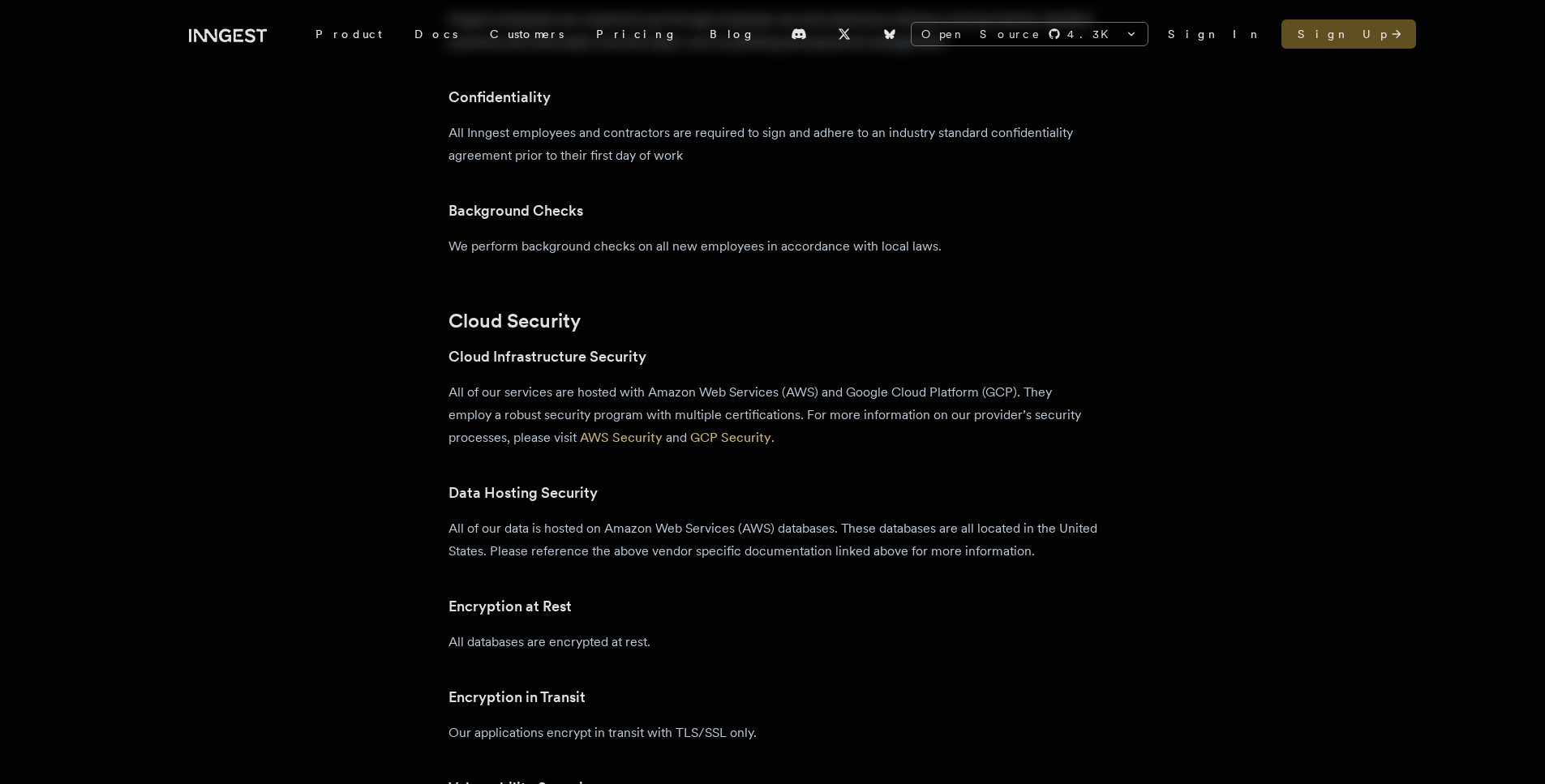 scroll, scrollTop: 616, scrollLeft: 0, axis: vertical 